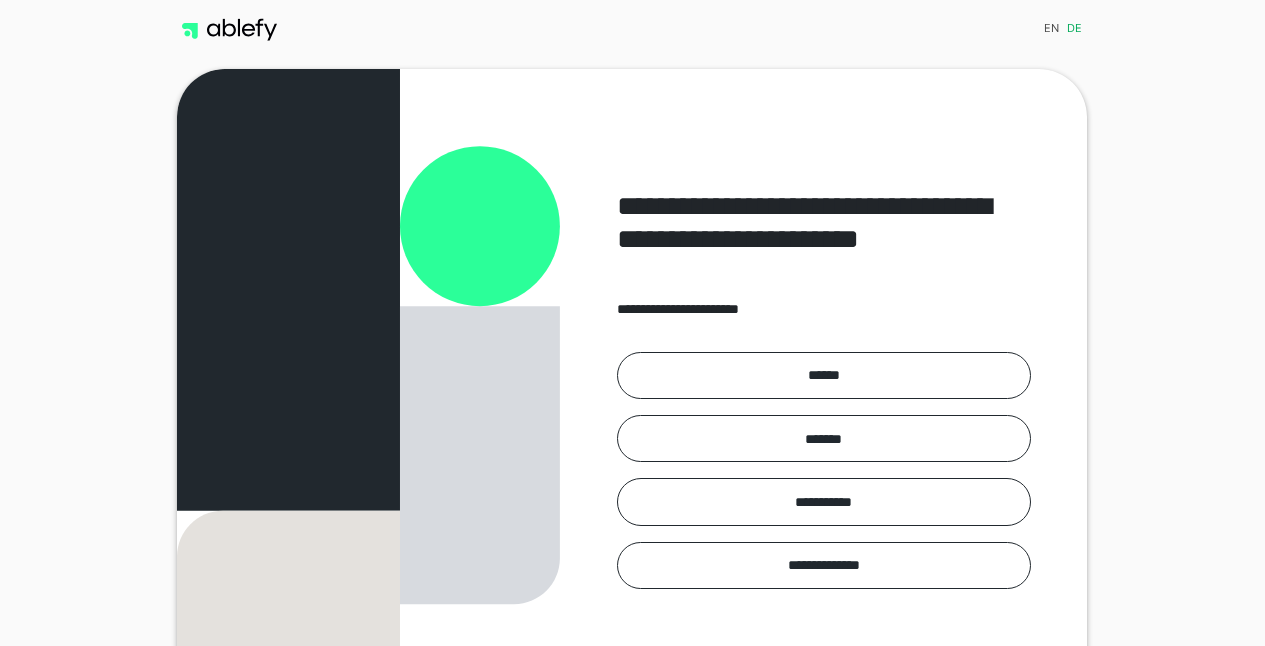 scroll, scrollTop: 0, scrollLeft: 0, axis: both 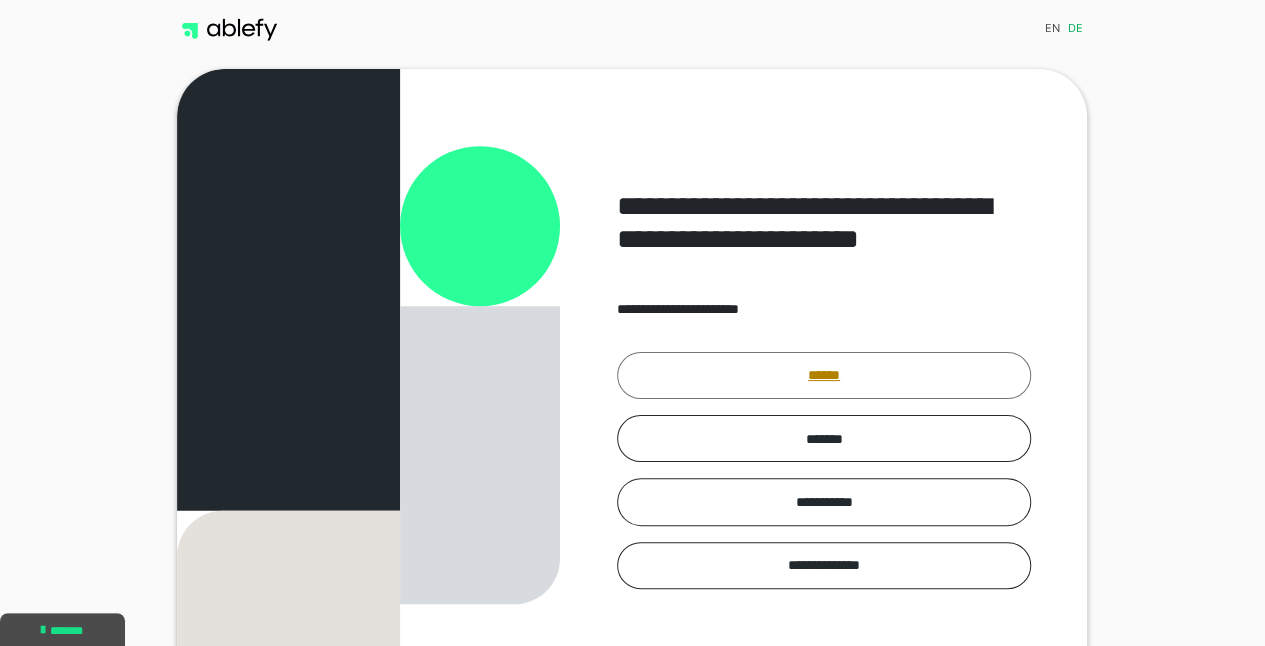 drag, startPoint x: 0, startPoint y: 0, endPoint x: 826, endPoint y: 371, distance: 905.4927 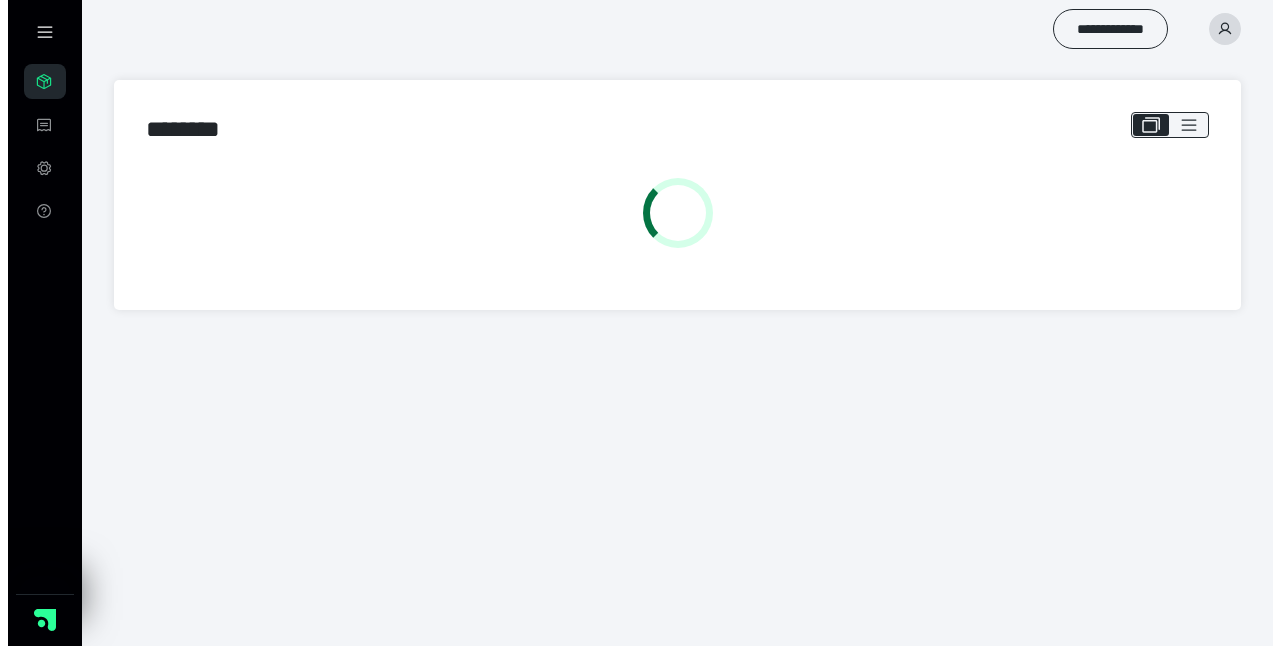 scroll, scrollTop: 0, scrollLeft: 0, axis: both 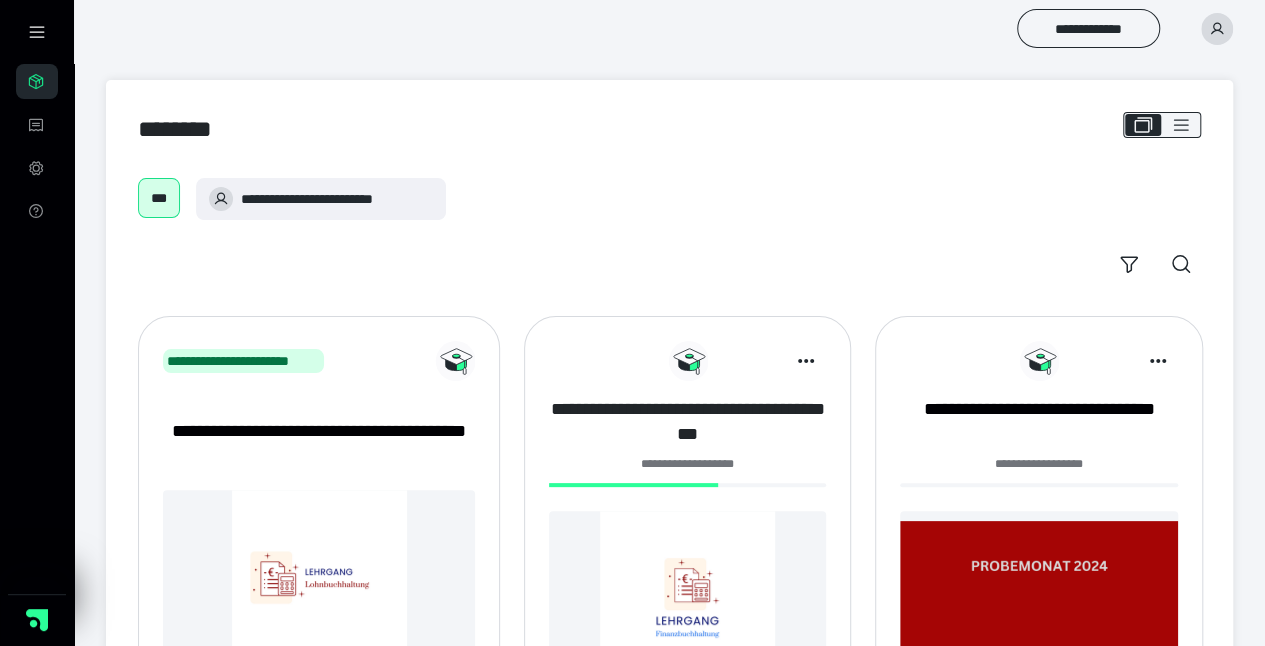 click on "**********" at bounding box center [687, 422] 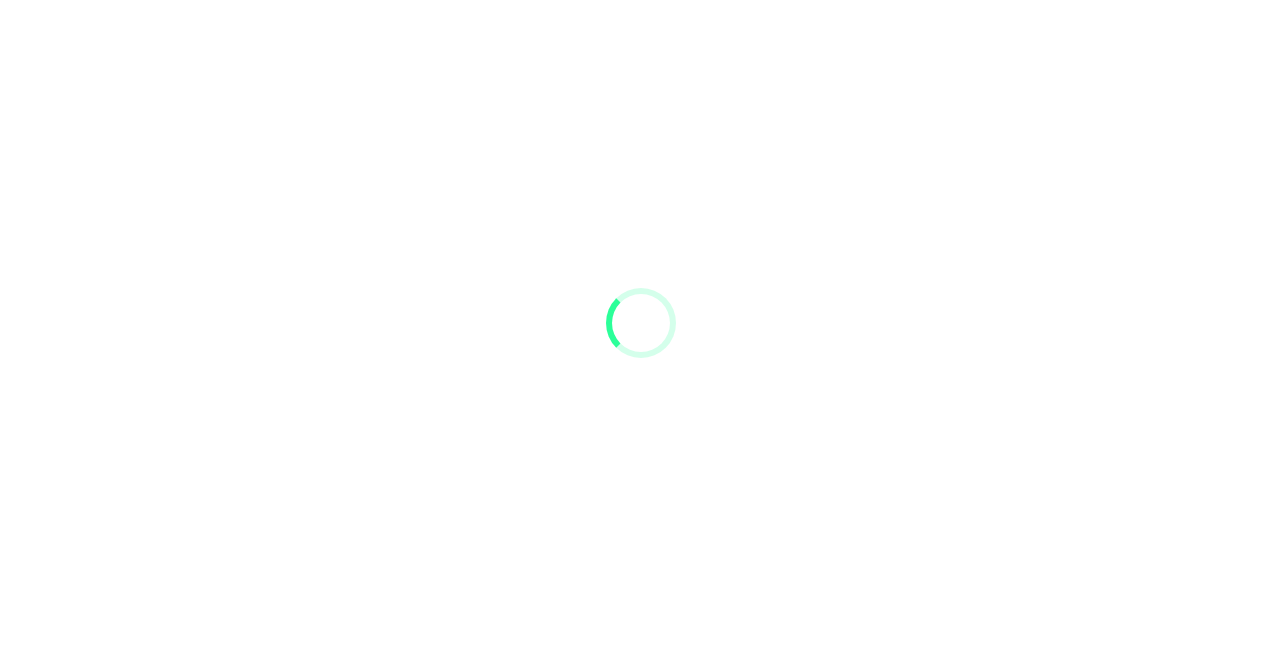 scroll, scrollTop: 0, scrollLeft: 0, axis: both 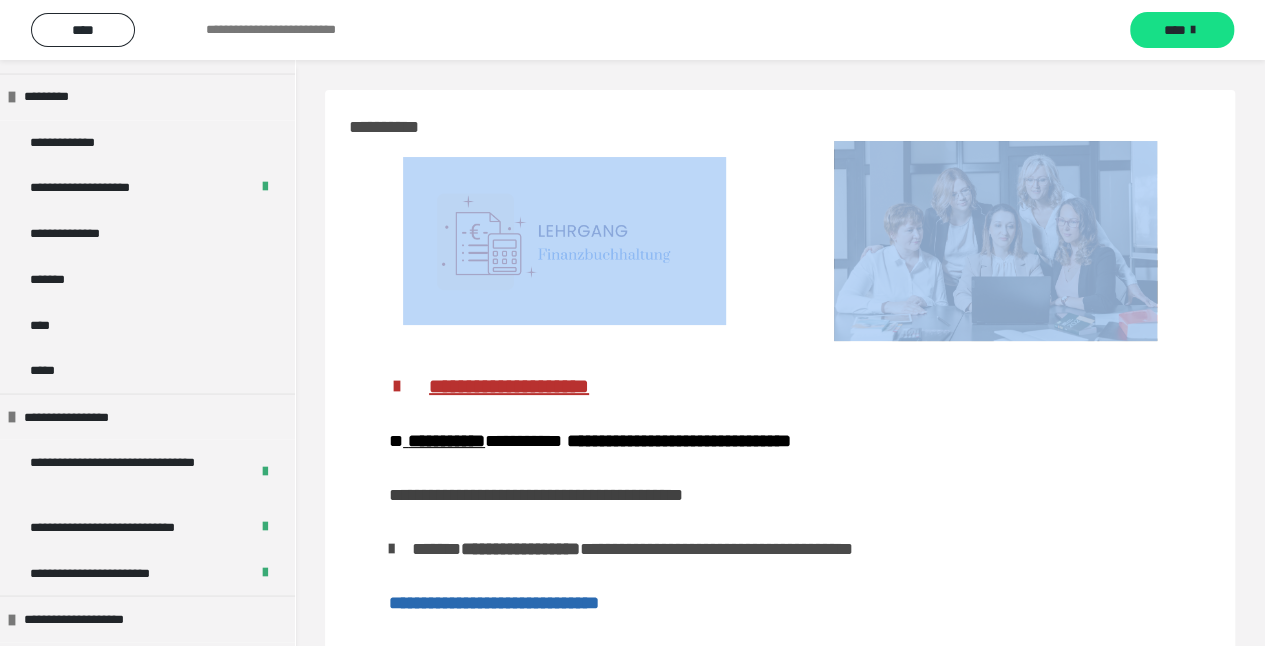 click on "**********" at bounding box center [780, 1192] 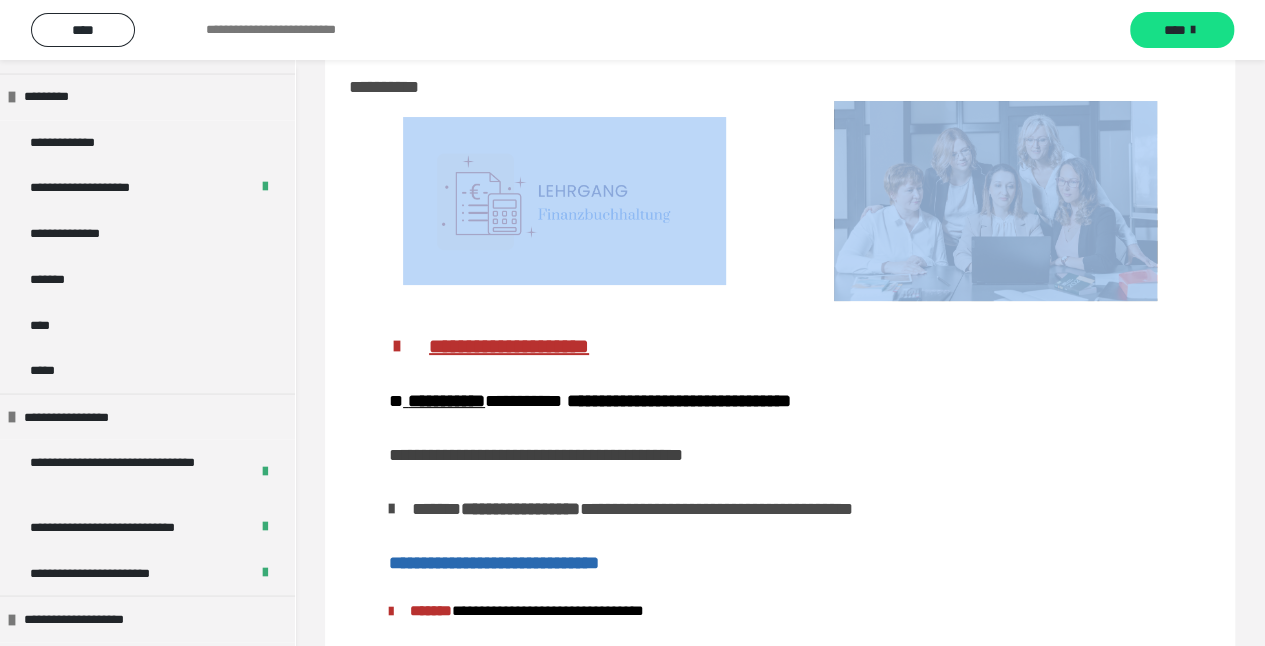 scroll, scrollTop: 91, scrollLeft: 0, axis: vertical 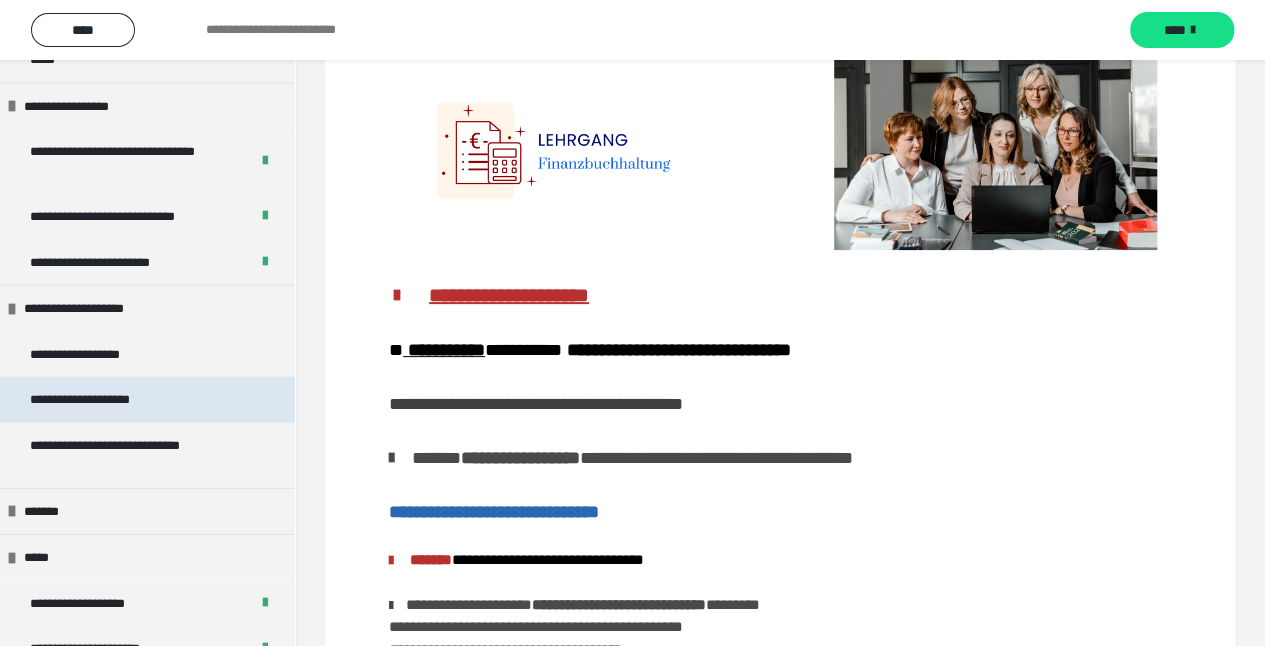 click on "**********" at bounding box center (102, 400) 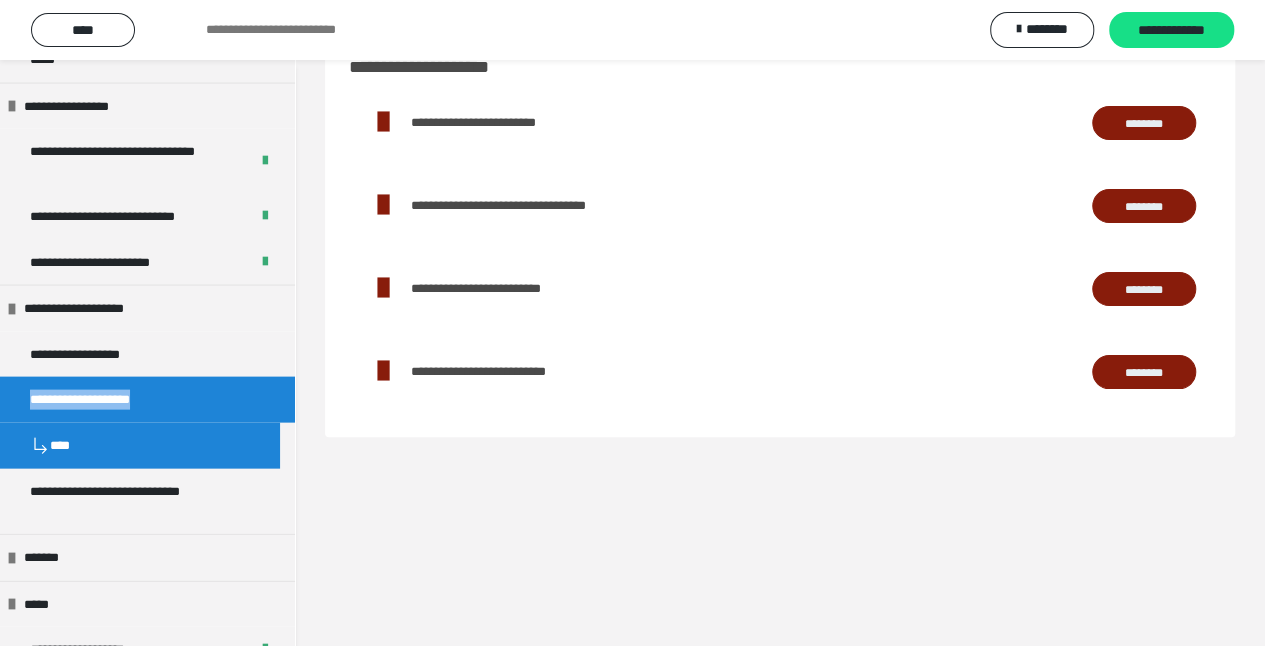 scroll, scrollTop: 60, scrollLeft: 0, axis: vertical 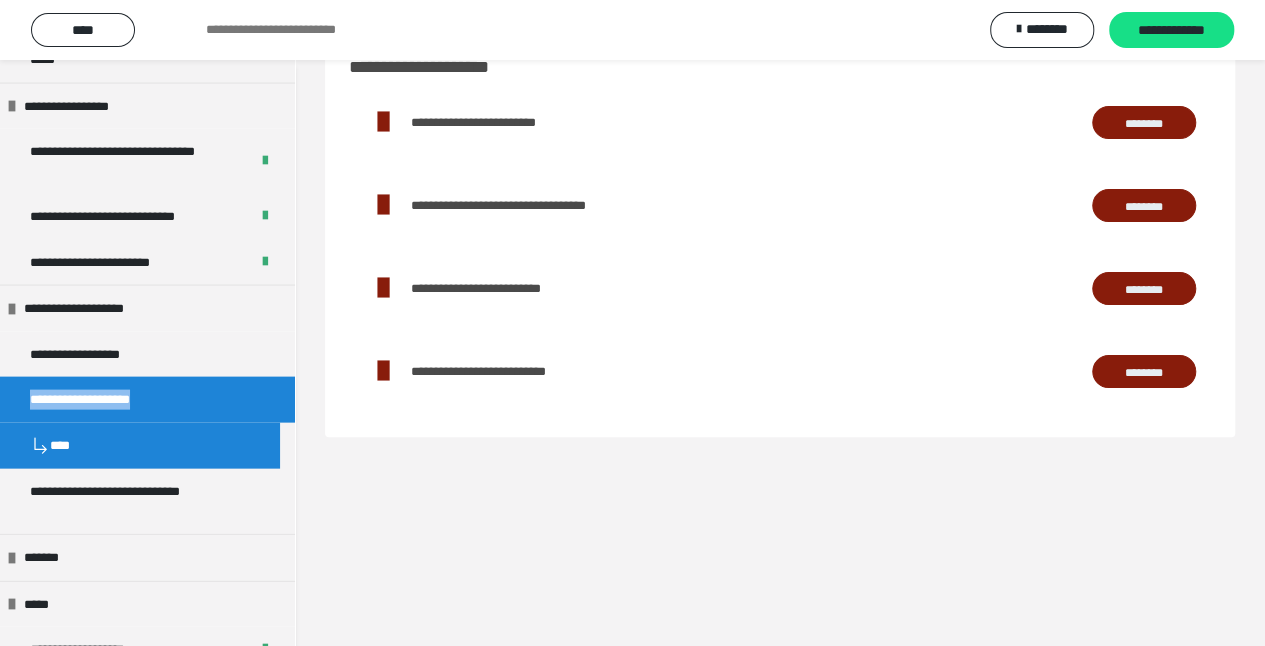 click on "**********" at bounding box center (102, 400) 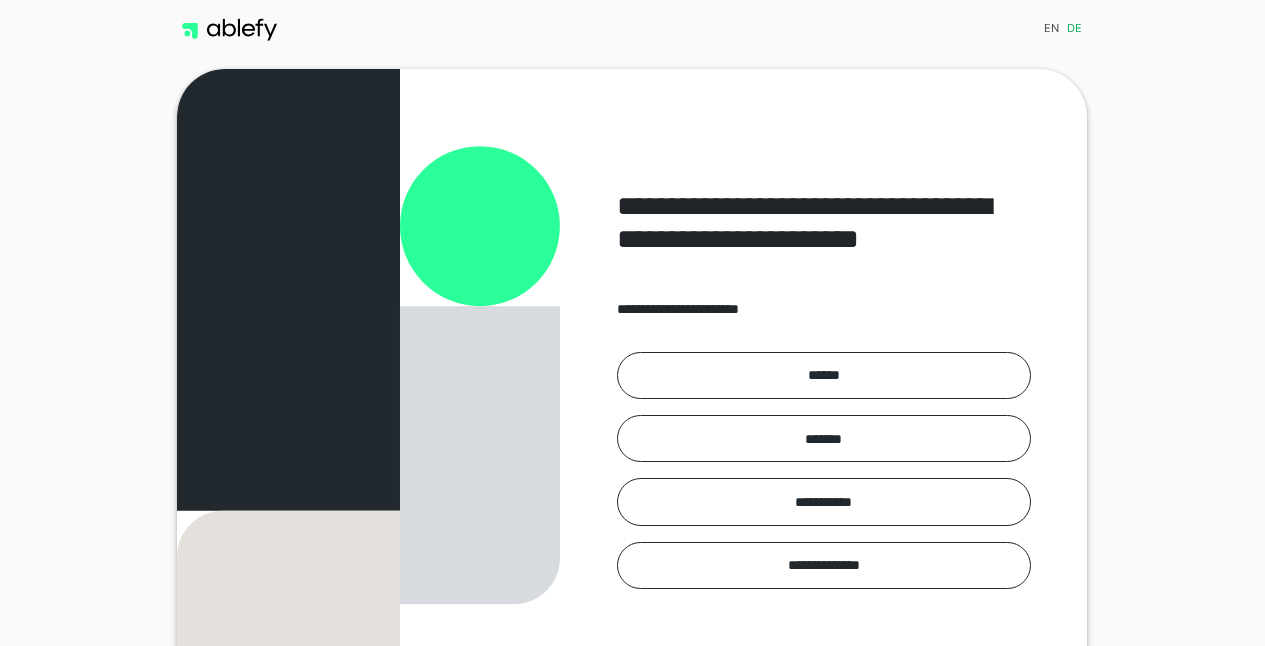 scroll, scrollTop: 0, scrollLeft: 0, axis: both 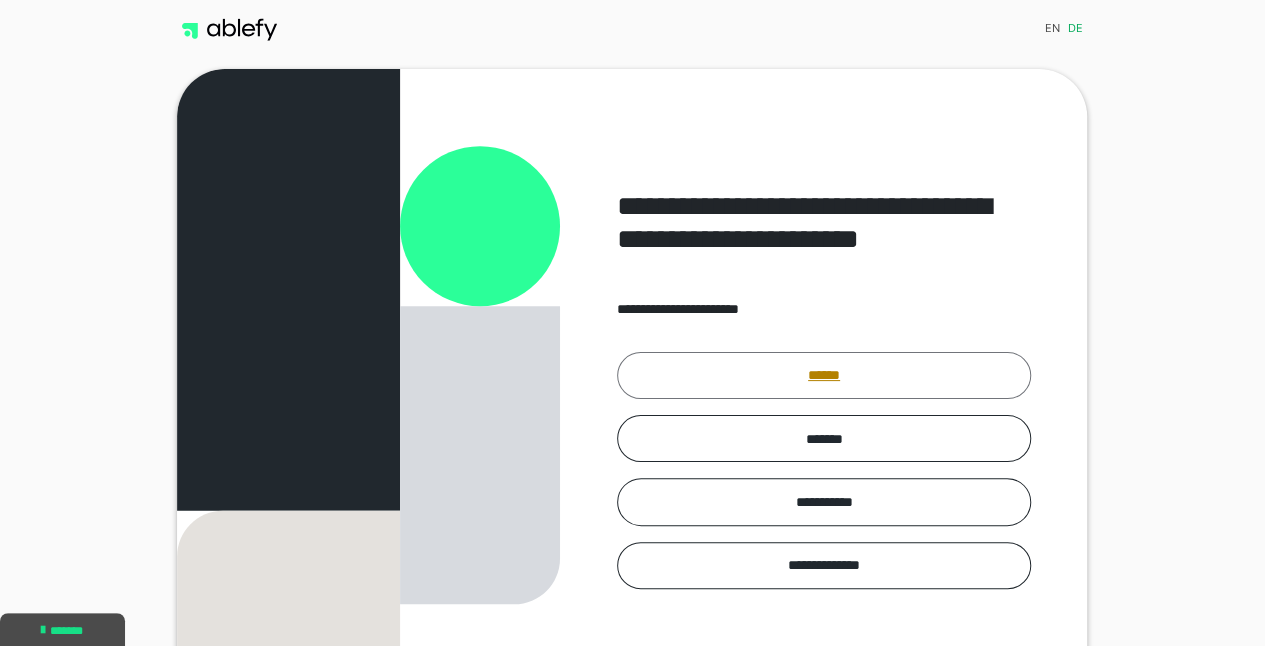 drag, startPoint x: 0, startPoint y: 0, endPoint x: 846, endPoint y: 374, distance: 924.9822 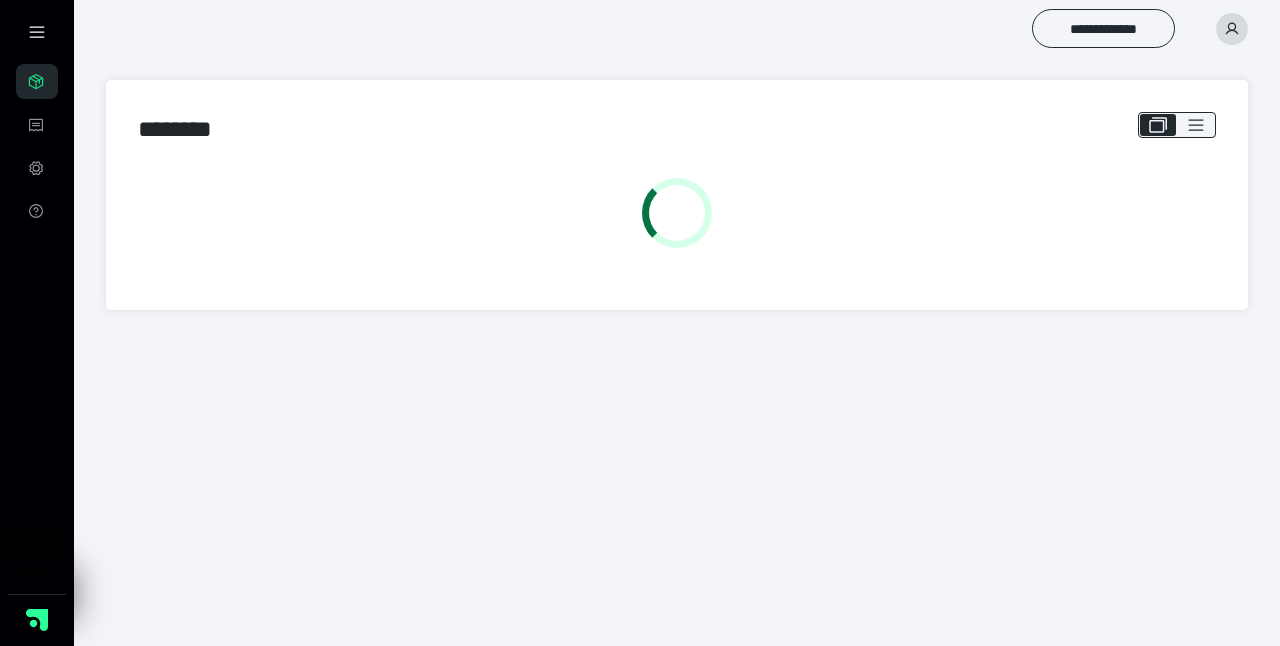 scroll, scrollTop: 0, scrollLeft: 0, axis: both 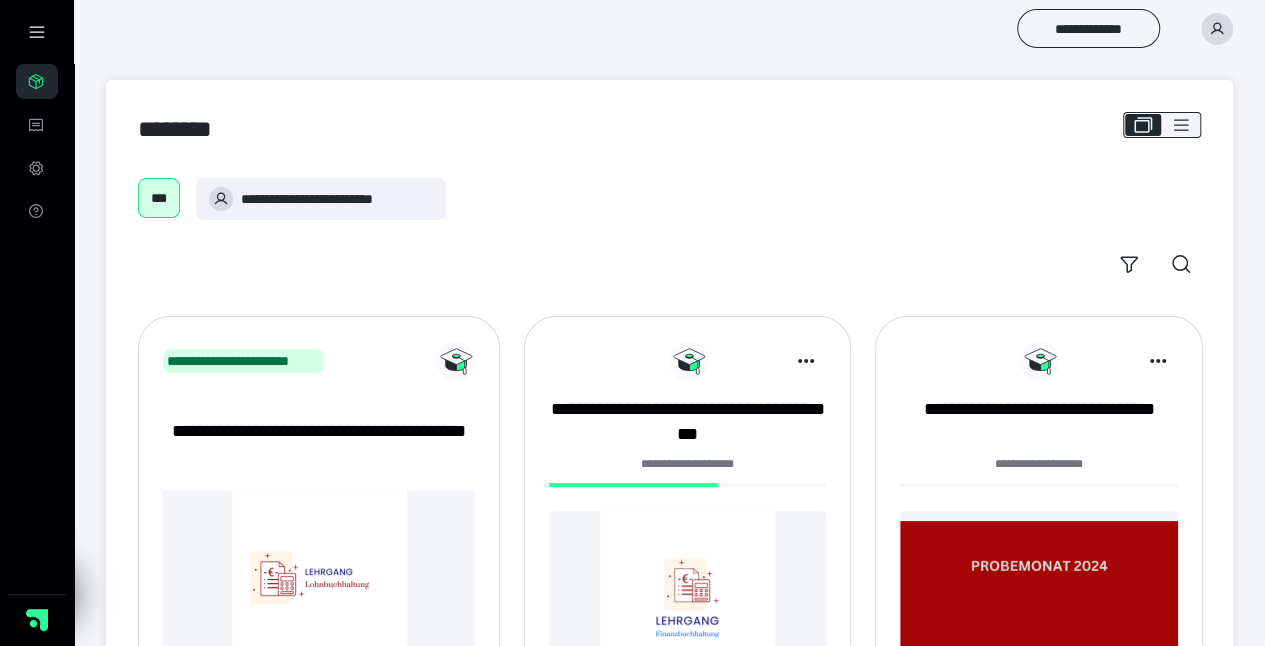 click on "**********" at bounding box center (687, 541) 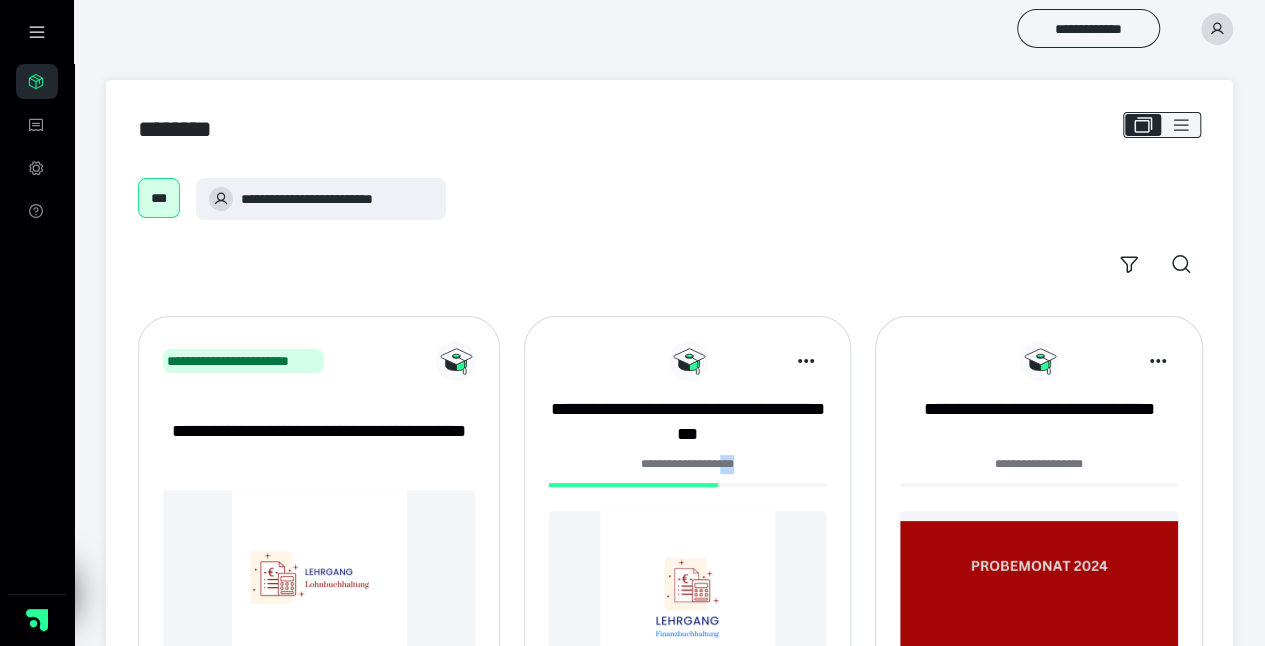 click on "**********" at bounding box center [687, 541] 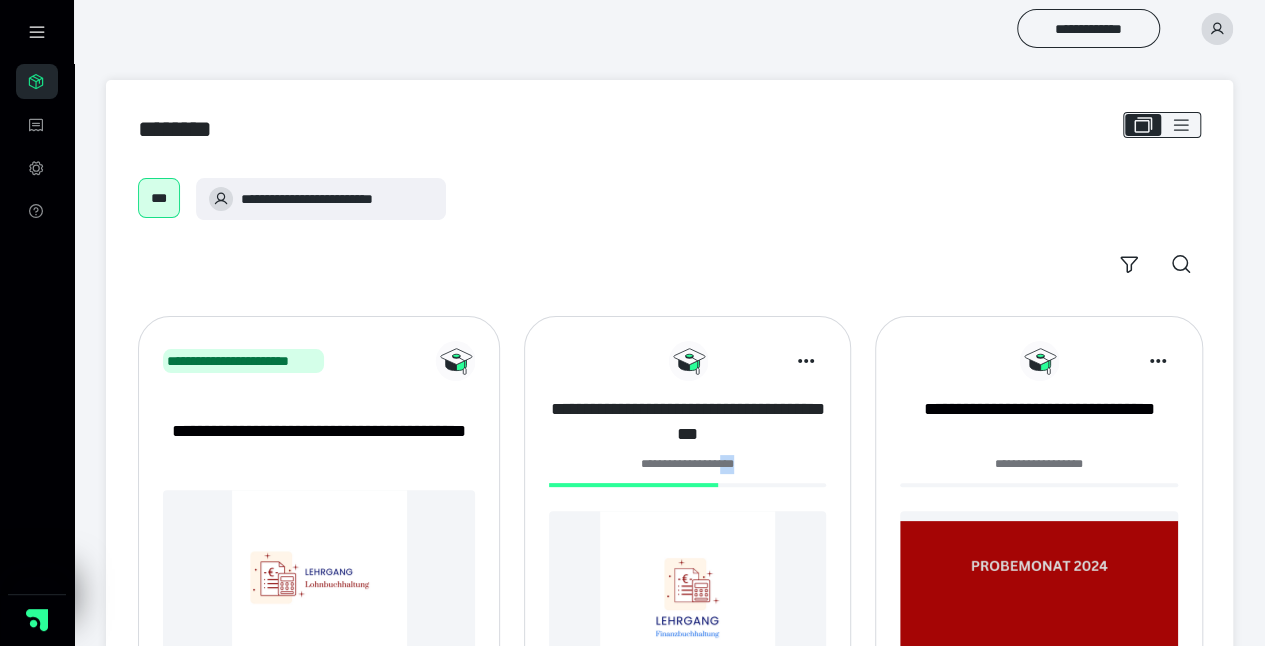 click on "**********" at bounding box center [687, 422] 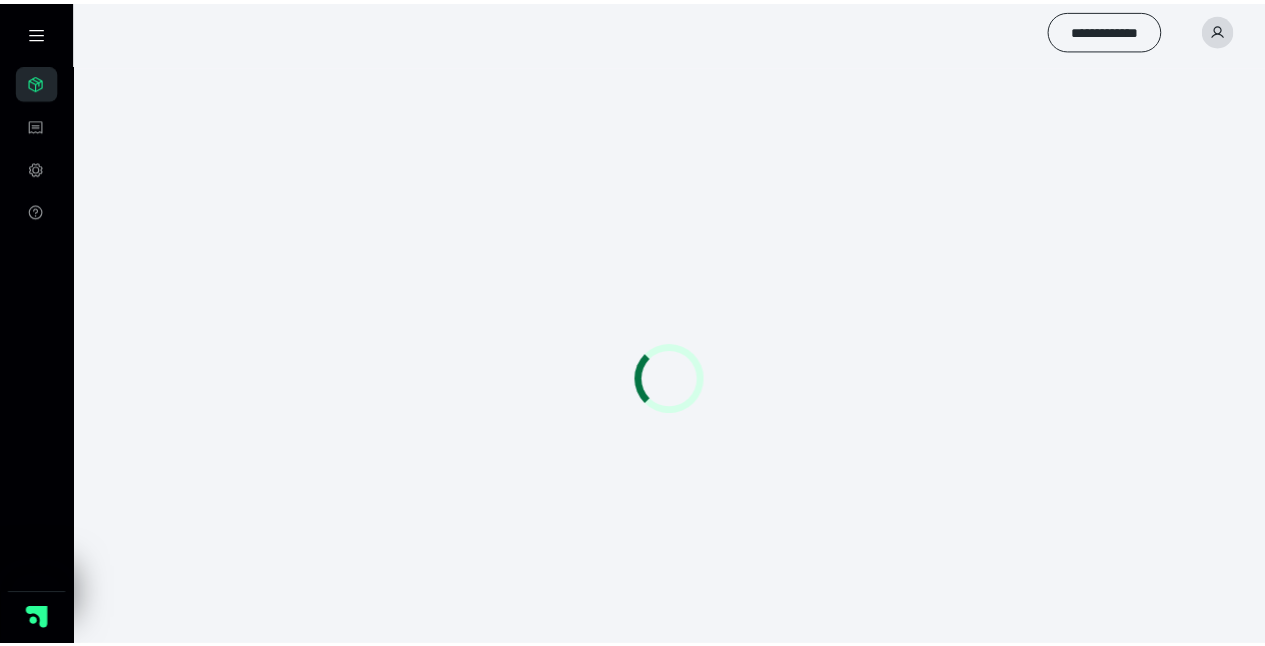 scroll, scrollTop: 0, scrollLeft: 0, axis: both 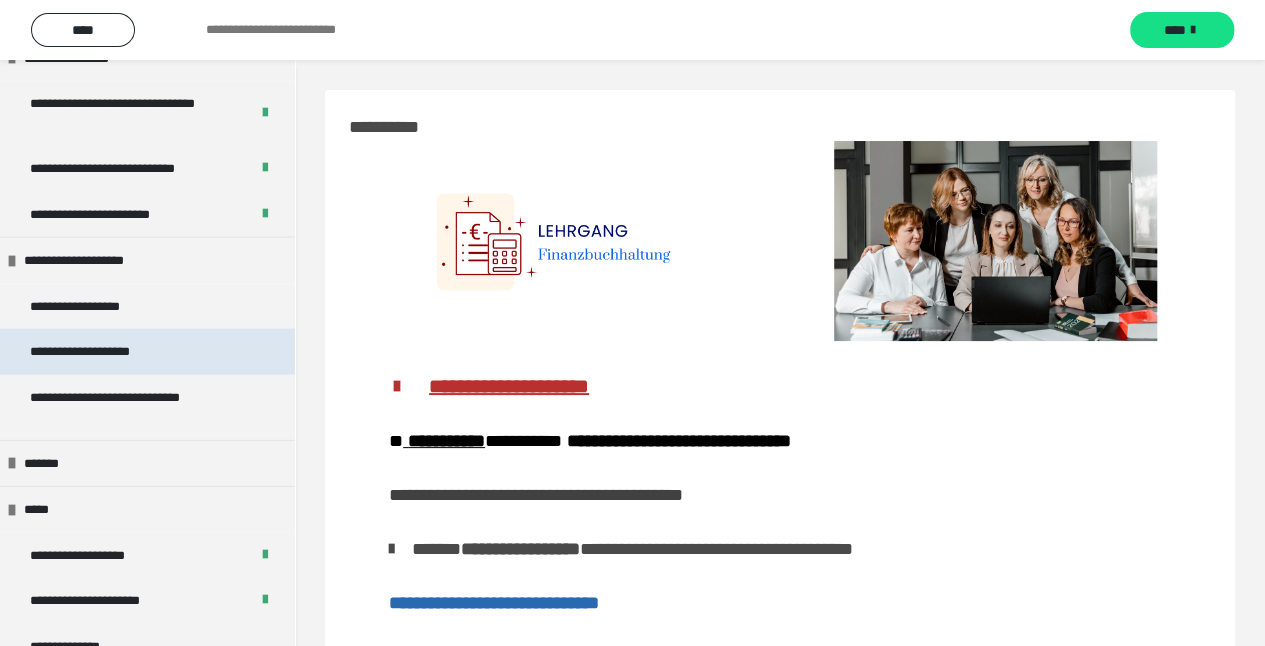 click on "**********" at bounding box center [102, 352] 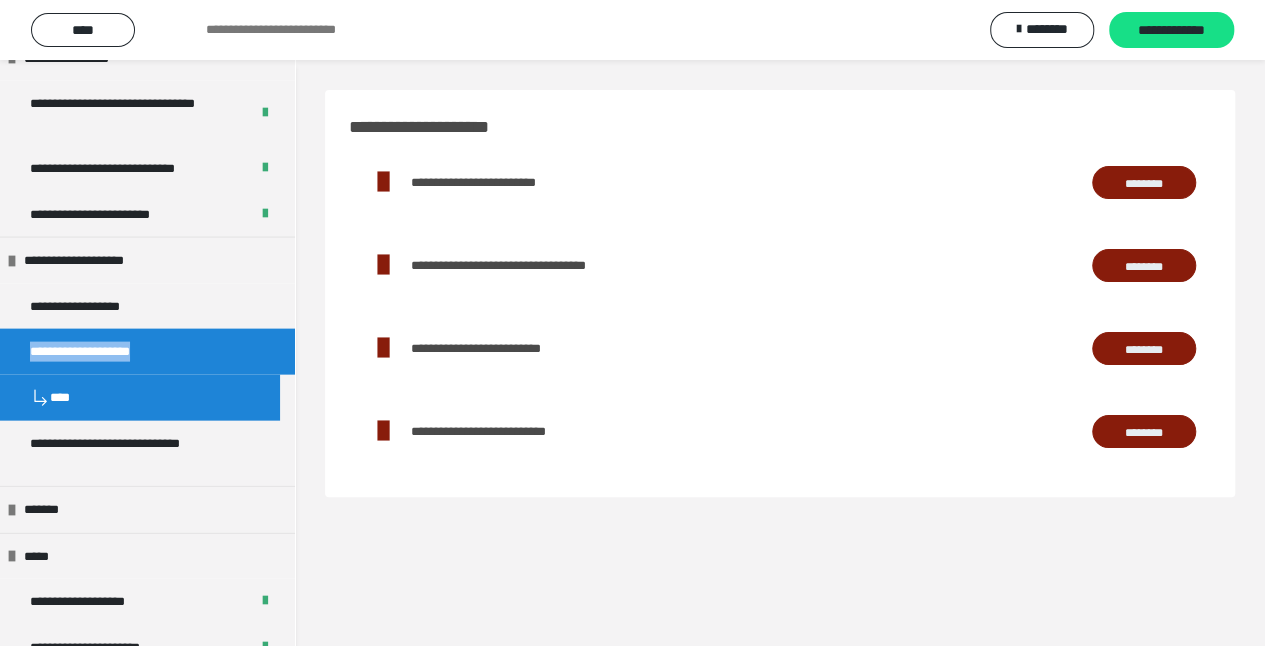 click on "********" at bounding box center [1144, 182] 